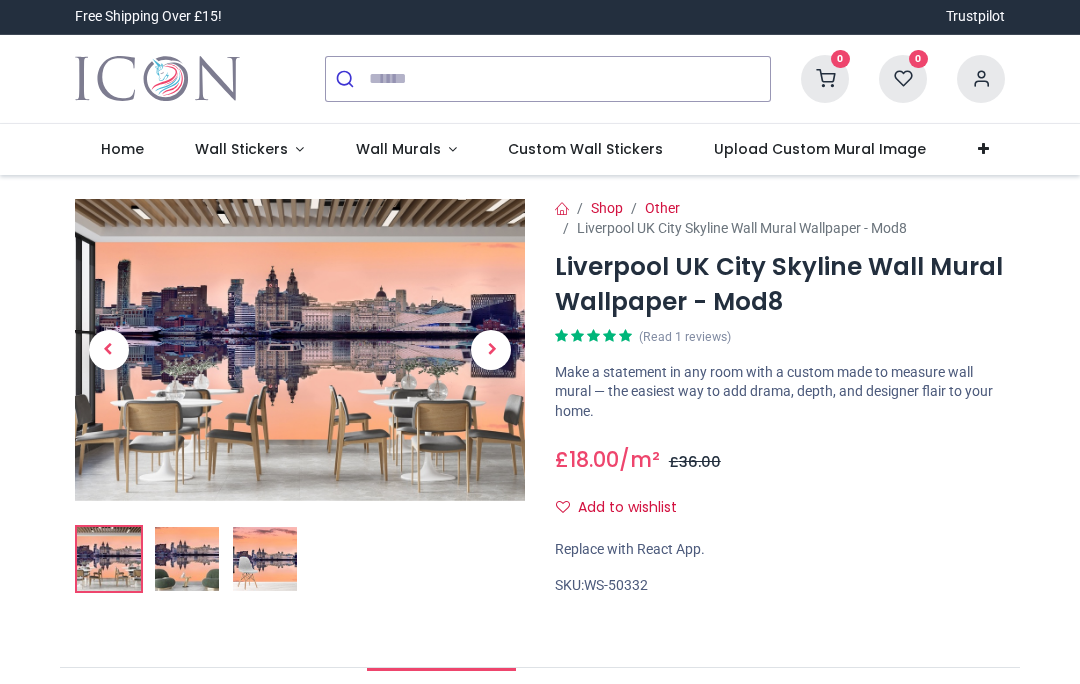 scroll, scrollTop: 0, scrollLeft: 0, axis: both 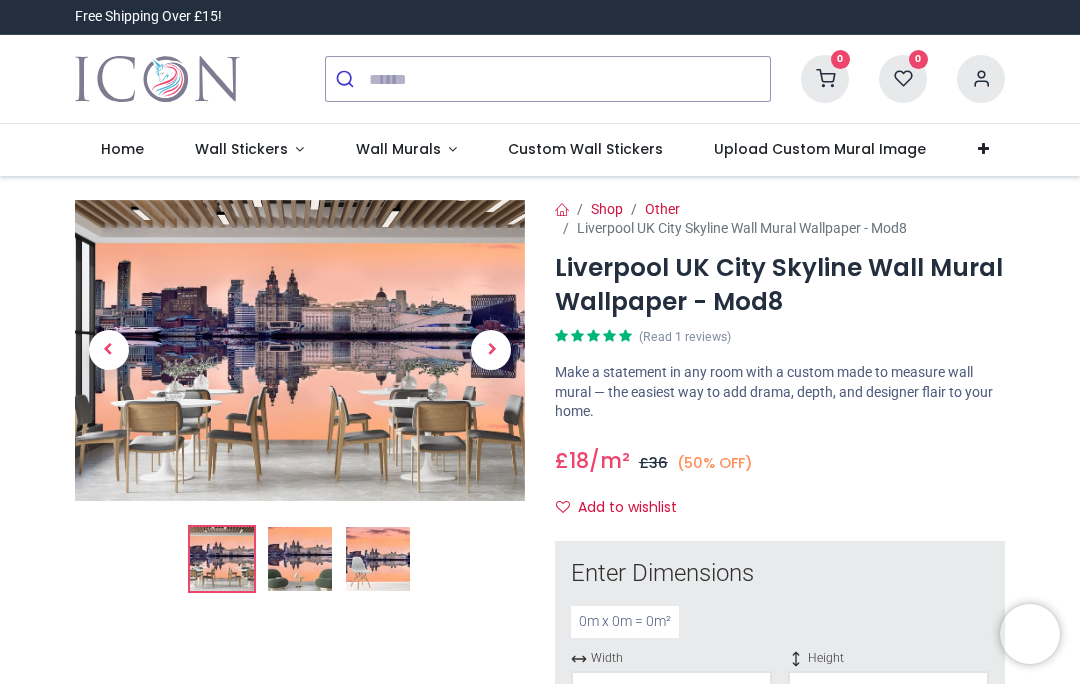 click on "Wall Murals" at bounding box center (398, 149) 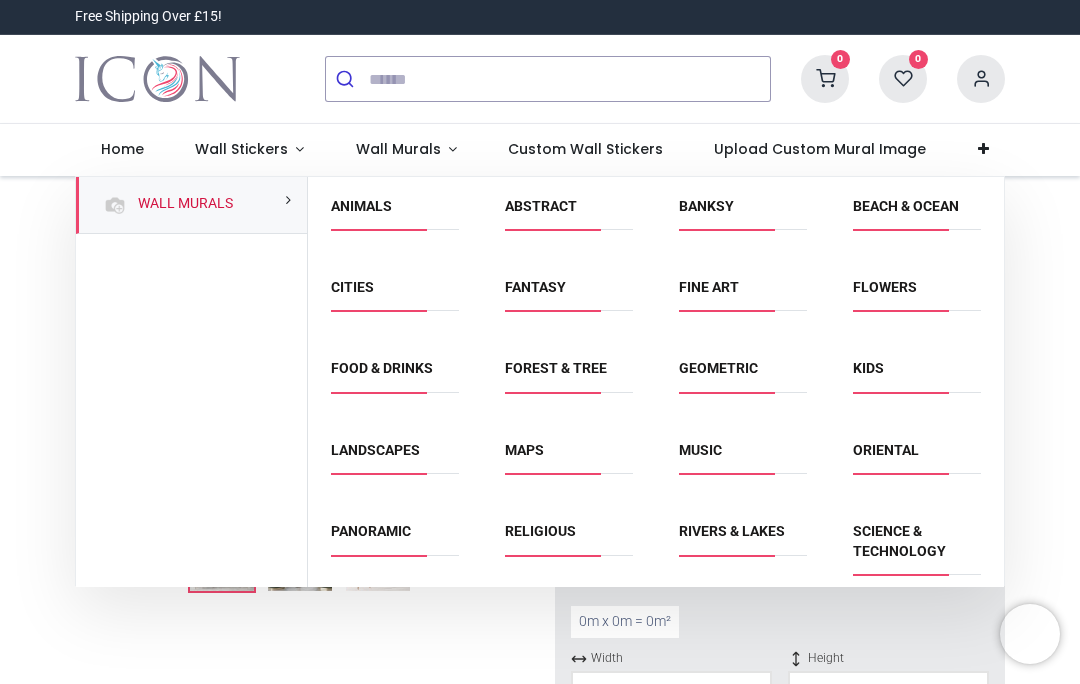 click on "Cities" at bounding box center (352, 287) 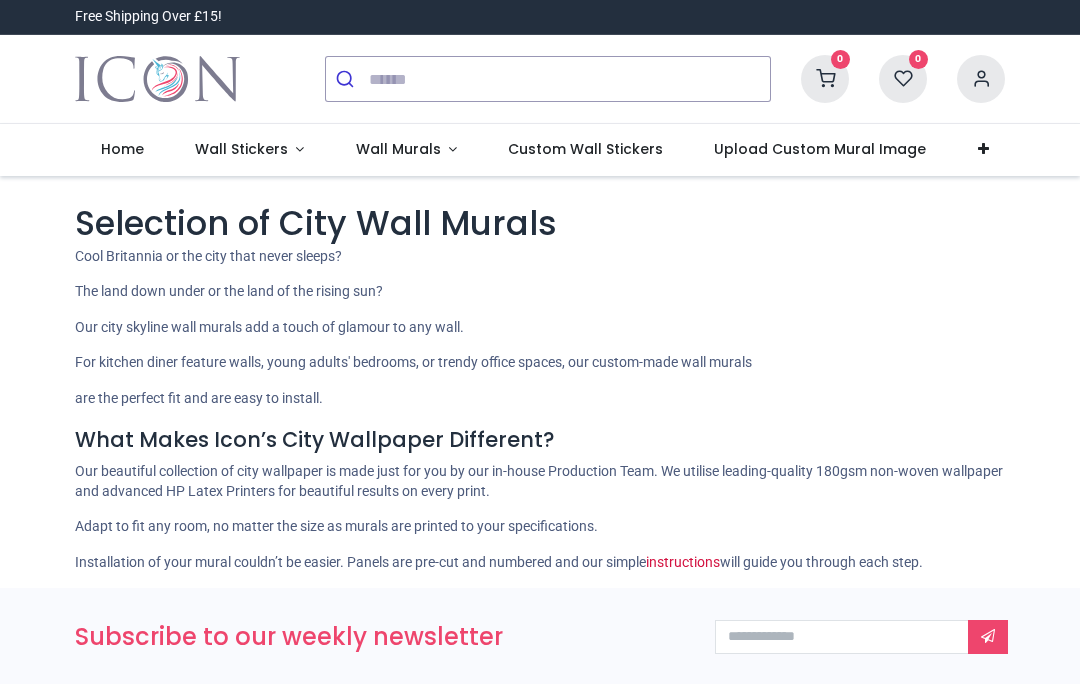 scroll, scrollTop: 0, scrollLeft: 0, axis: both 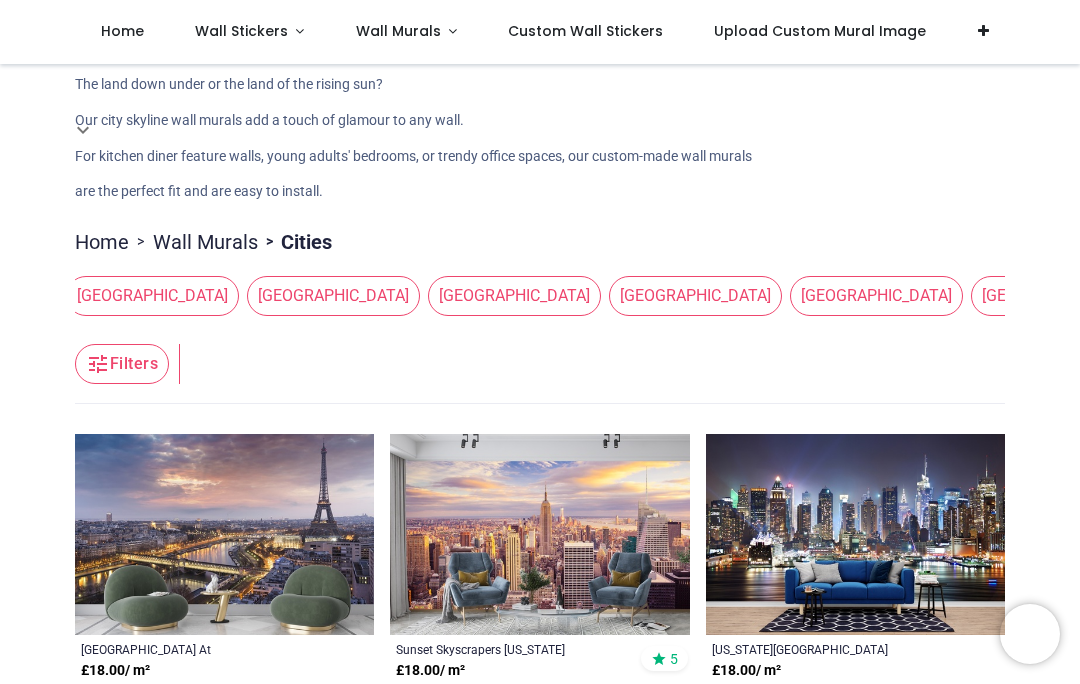click on "UK" at bounding box center [2224, 296] 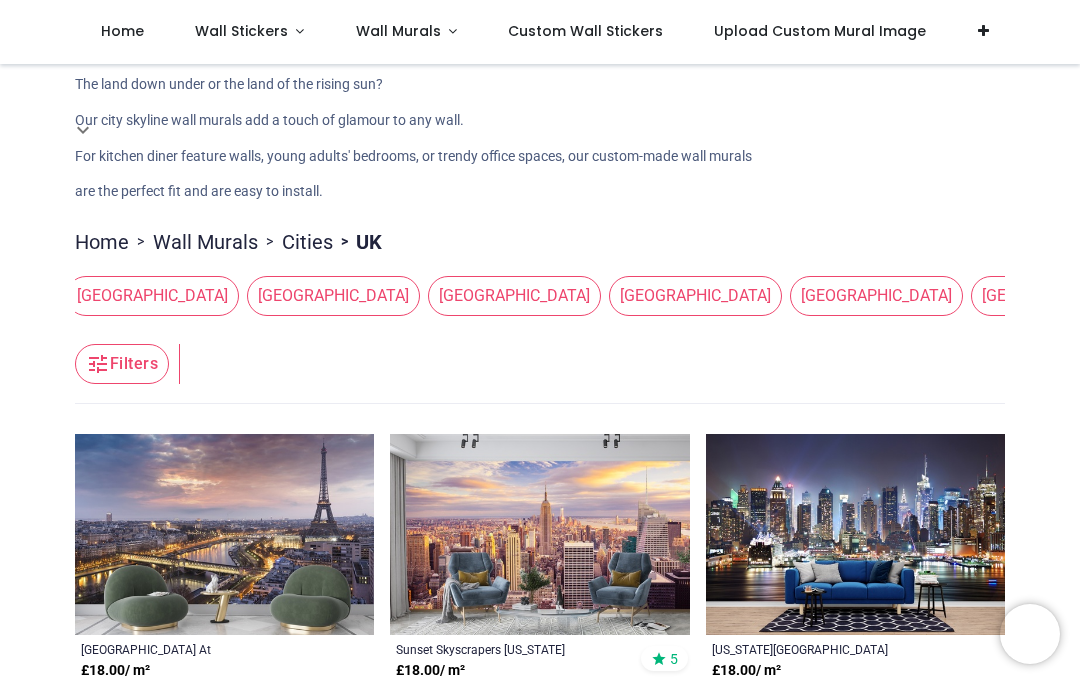 scroll, scrollTop: 0, scrollLeft: 0, axis: both 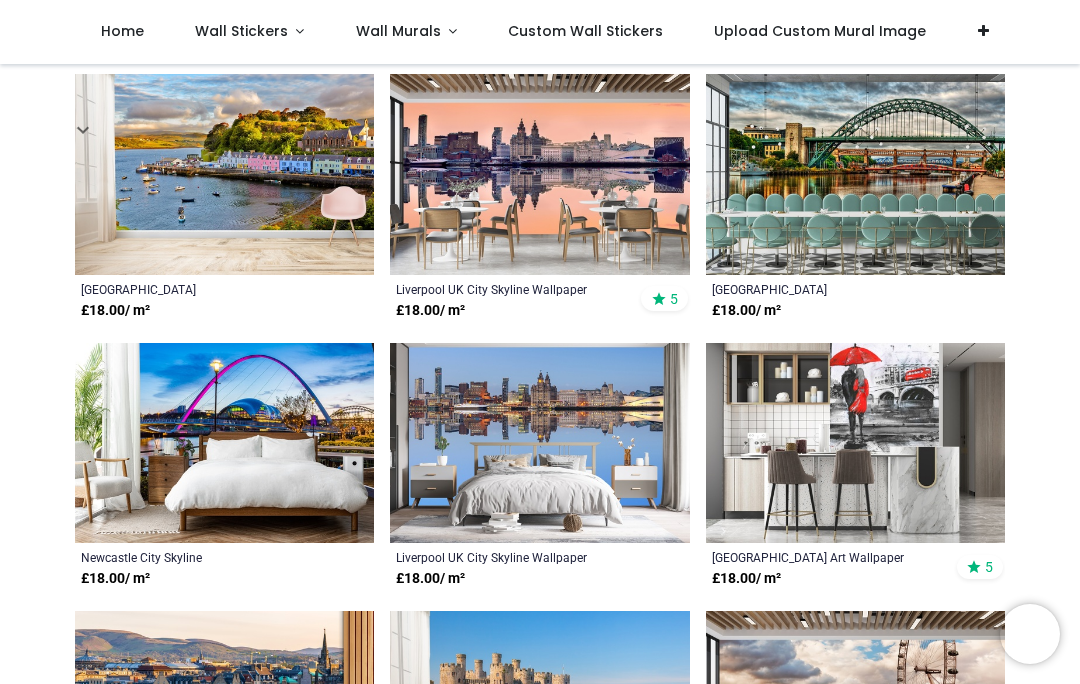click at bounding box center (539, 443) 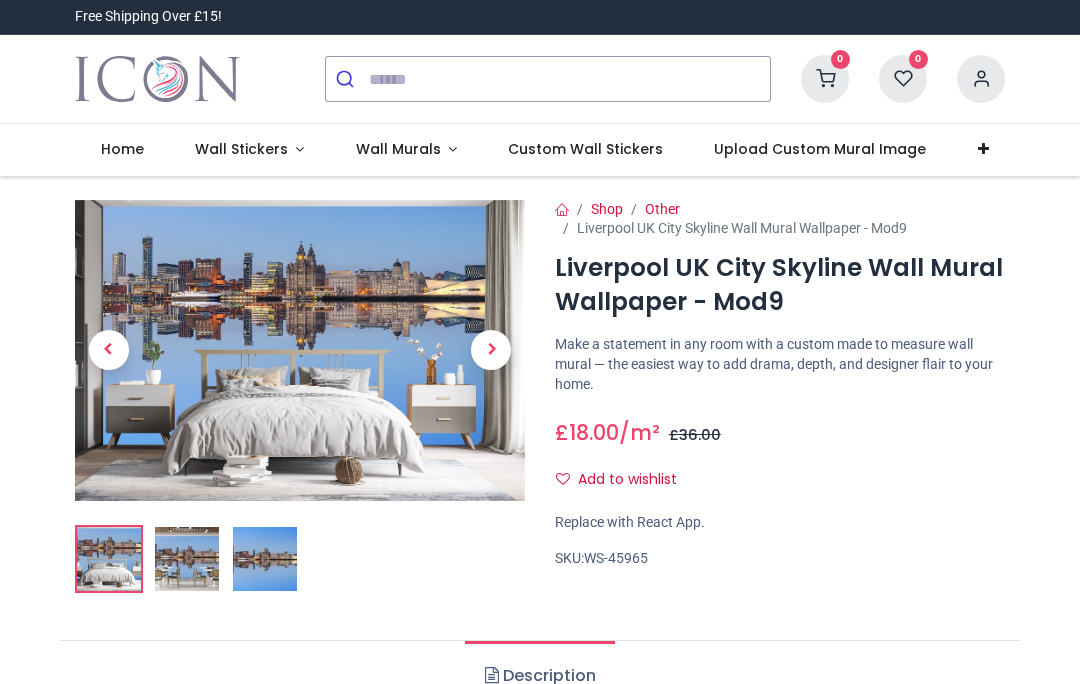 scroll, scrollTop: 0, scrollLeft: 0, axis: both 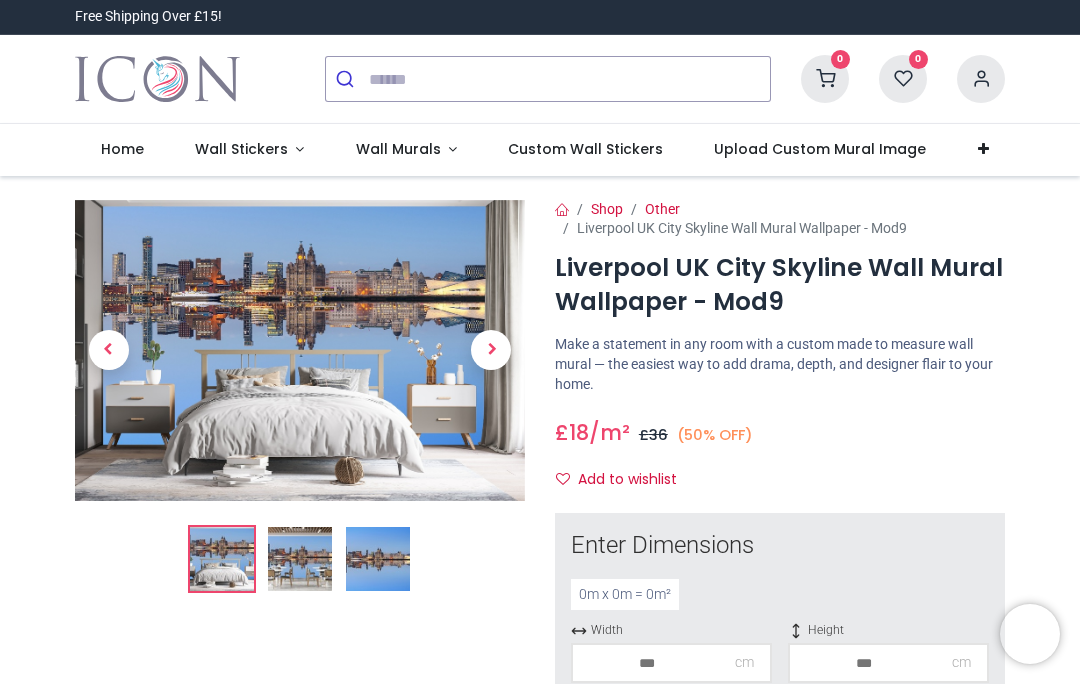 click at bounding box center (378, 559) 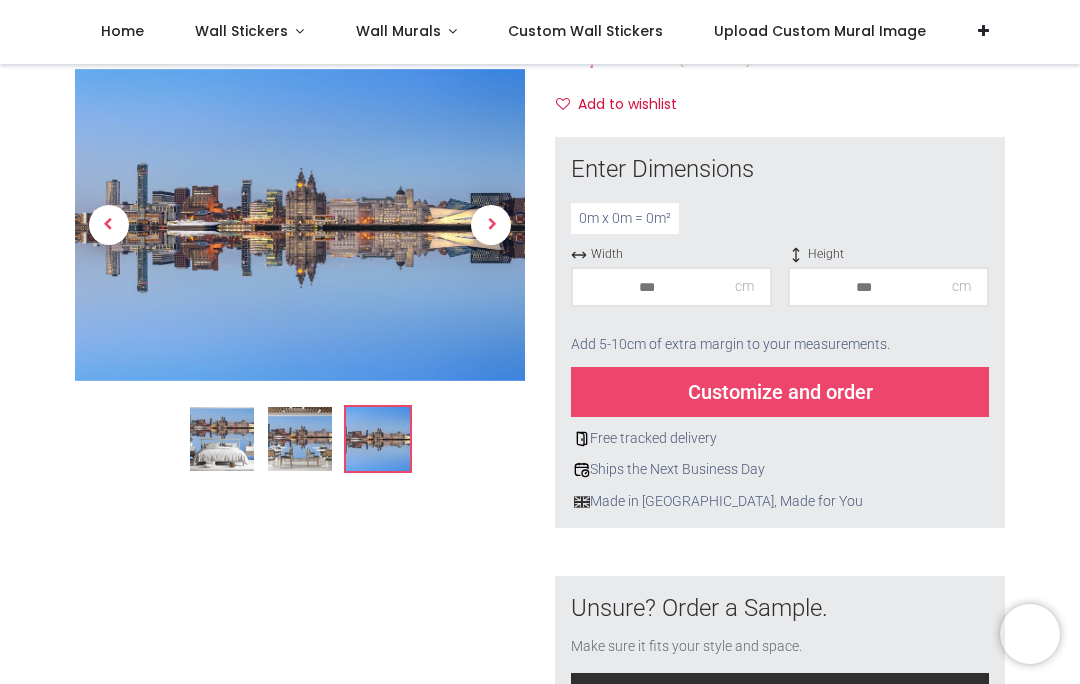 scroll, scrollTop: 259, scrollLeft: 0, axis: vertical 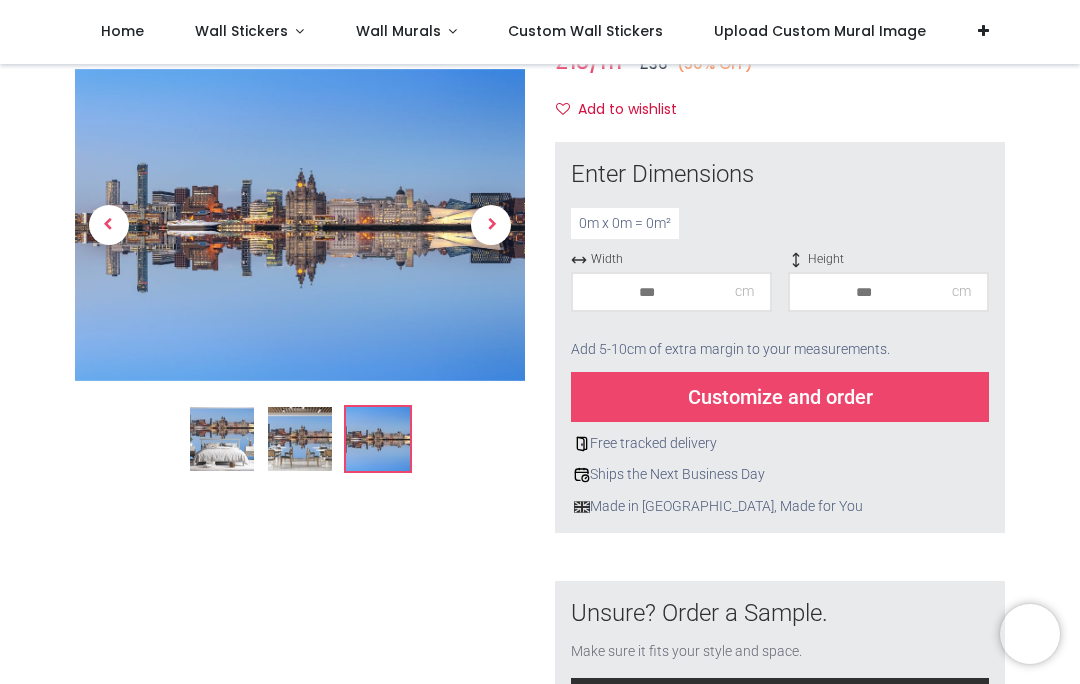 click on "Customize and order" at bounding box center (780, 397) 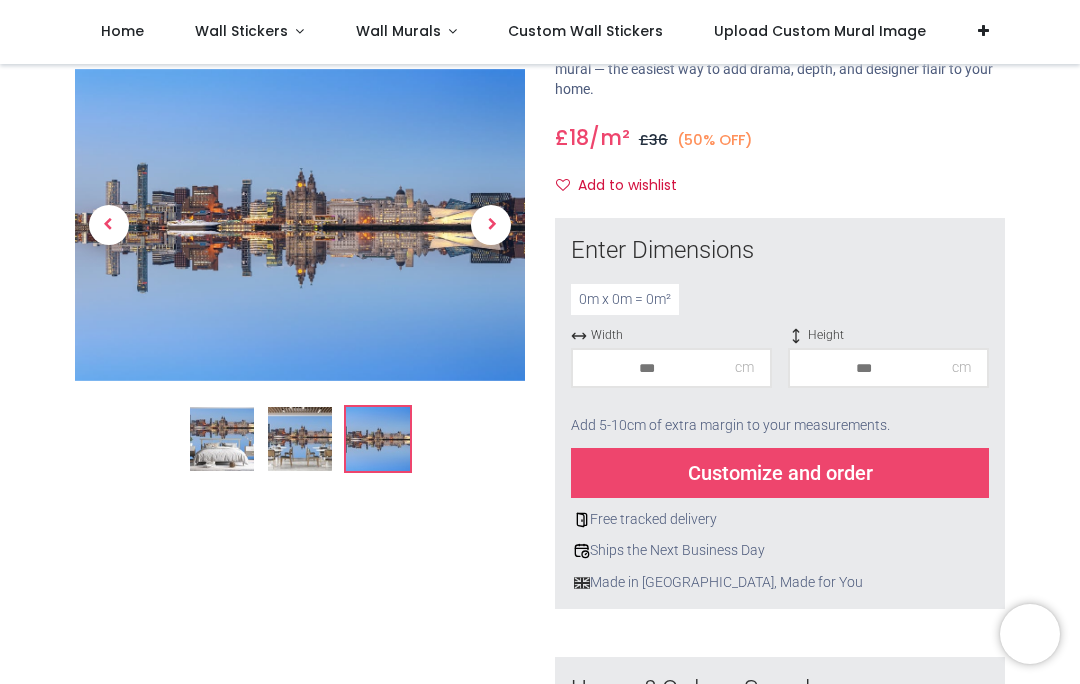 scroll, scrollTop: 180, scrollLeft: 0, axis: vertical 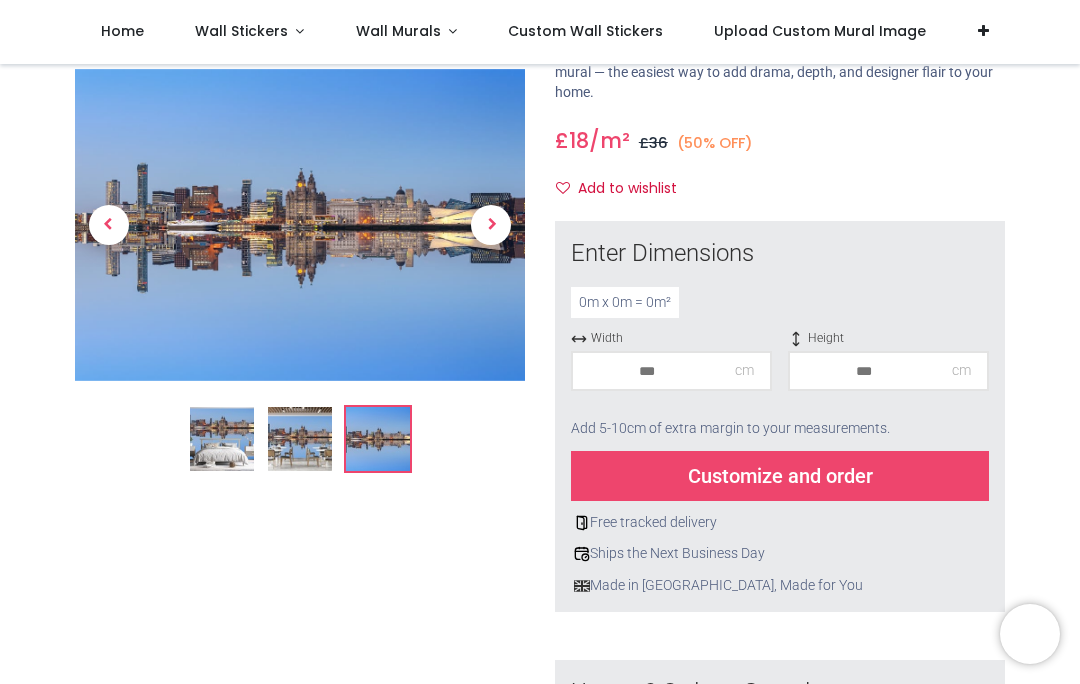 click on "Customize and order" at bounding box center [780, 476] 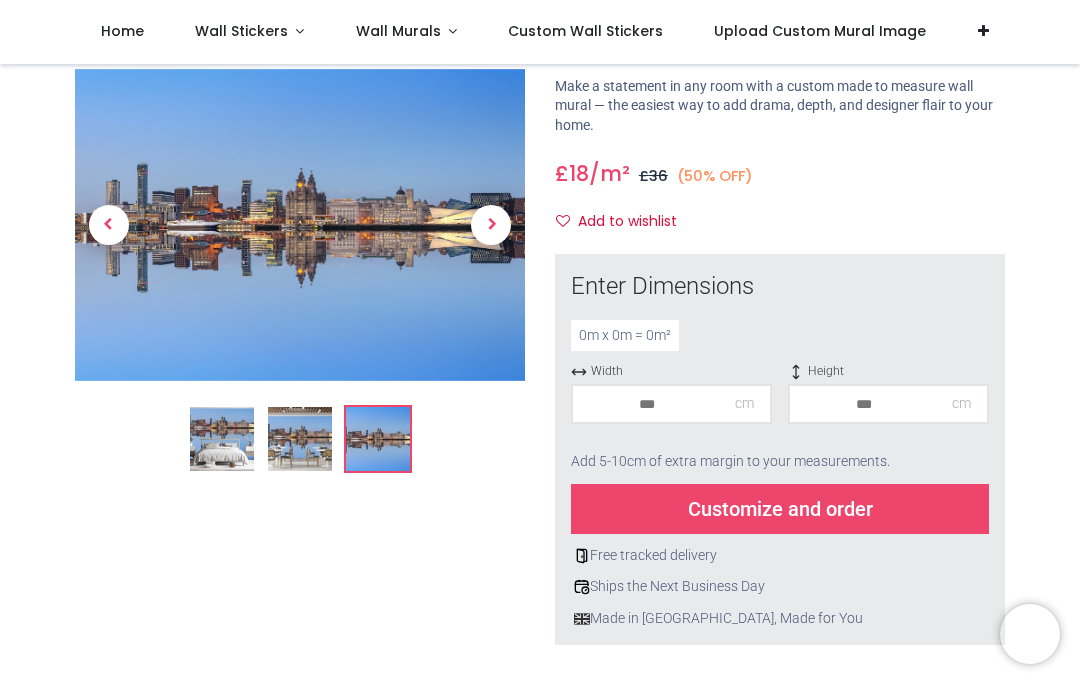 scroll, scrollTop: 141, scrollLeft: 0, axis: vertical 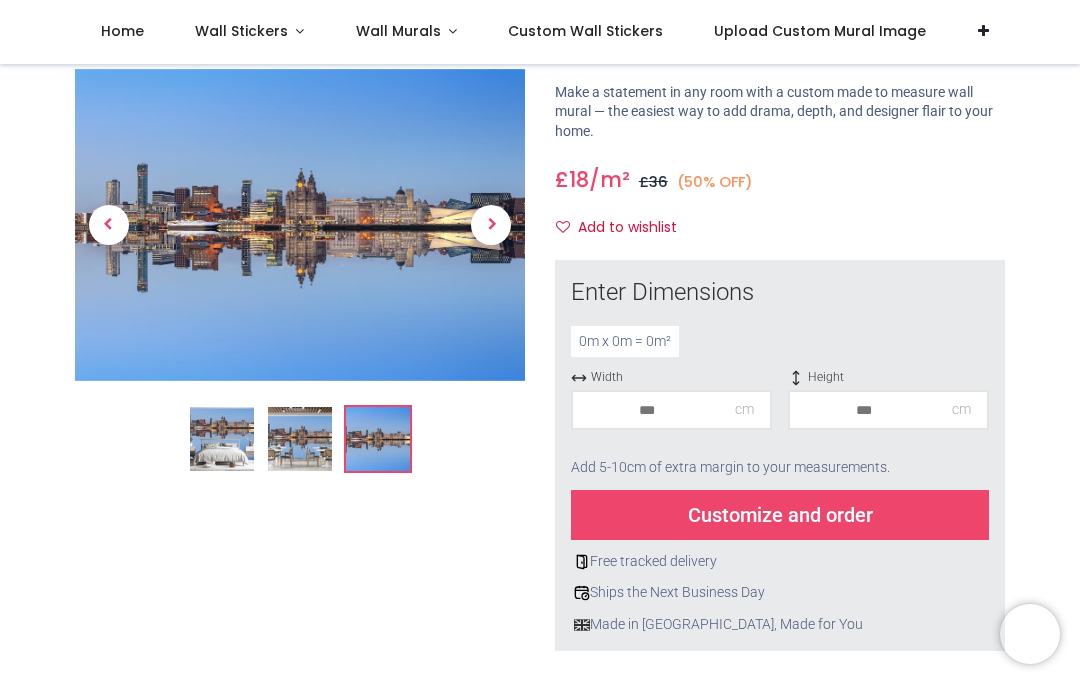 click at bounding box center (300, 439) 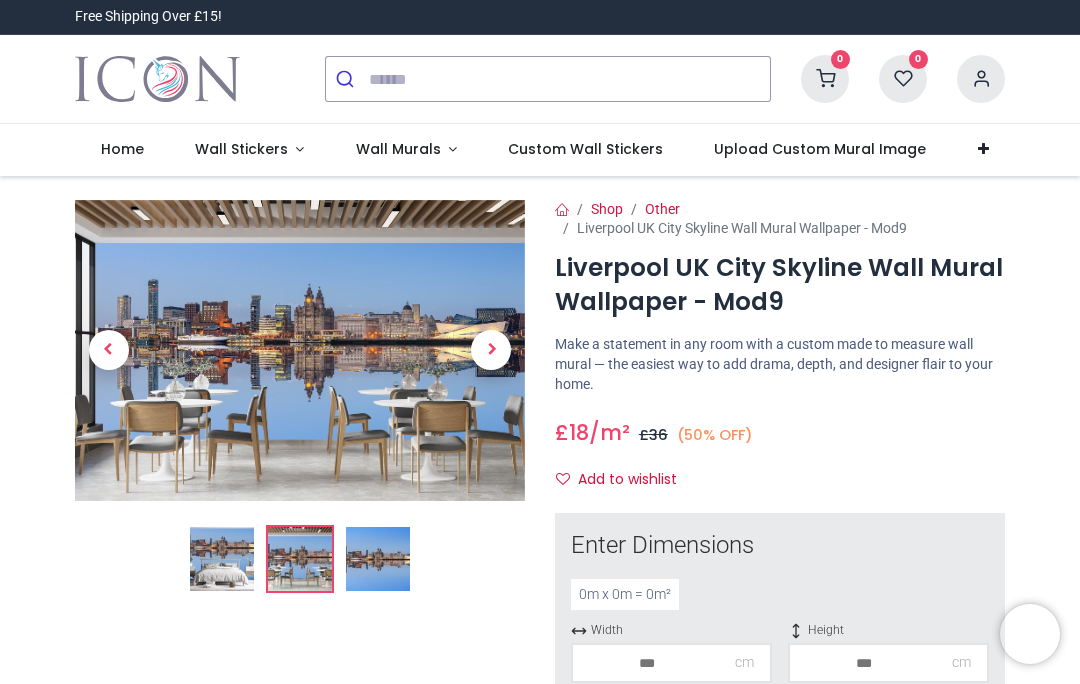 scroll, scrollTop: 0, scrollLeft: 0, axis: both 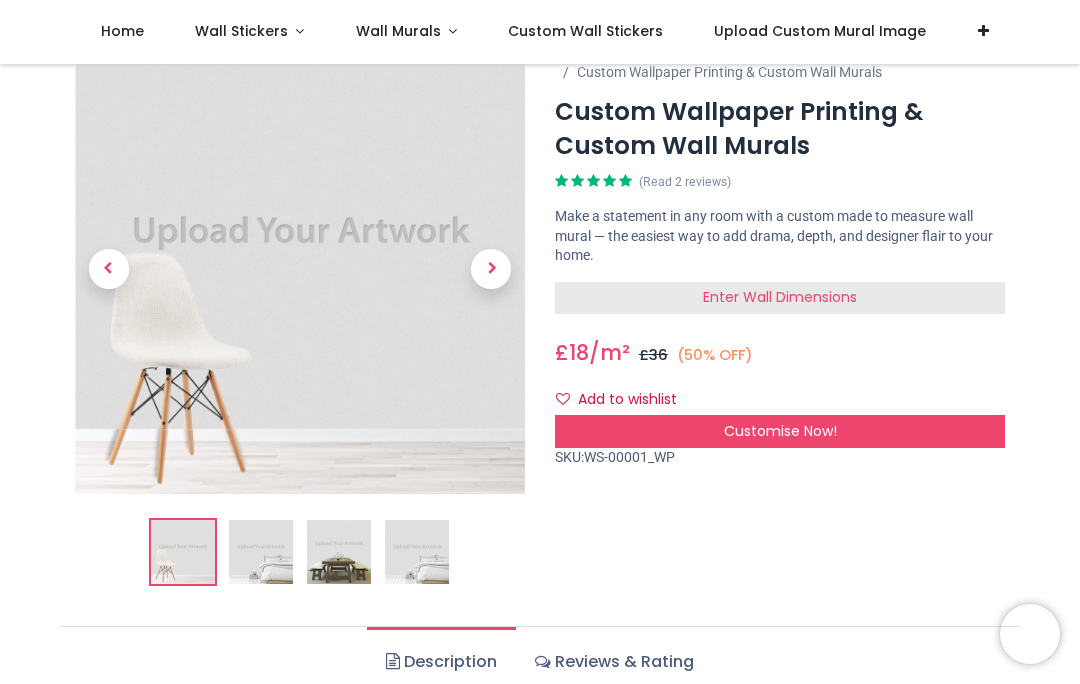 click on "Customise Now!" at bounding box center (780, 431) 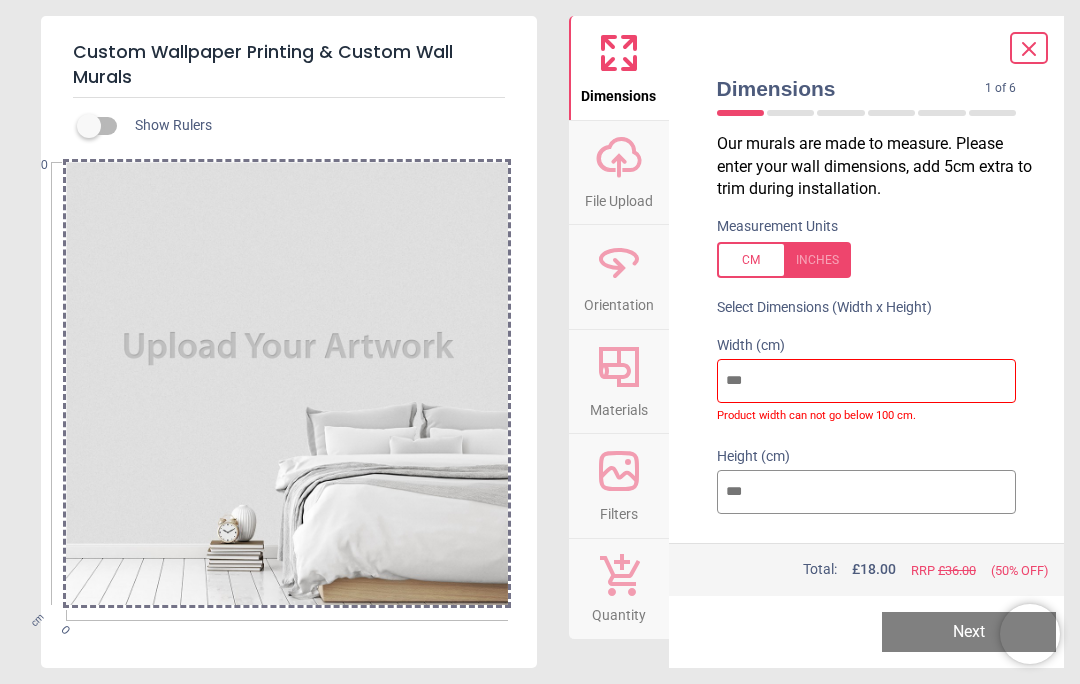 click at bounding box center (1029, 48) 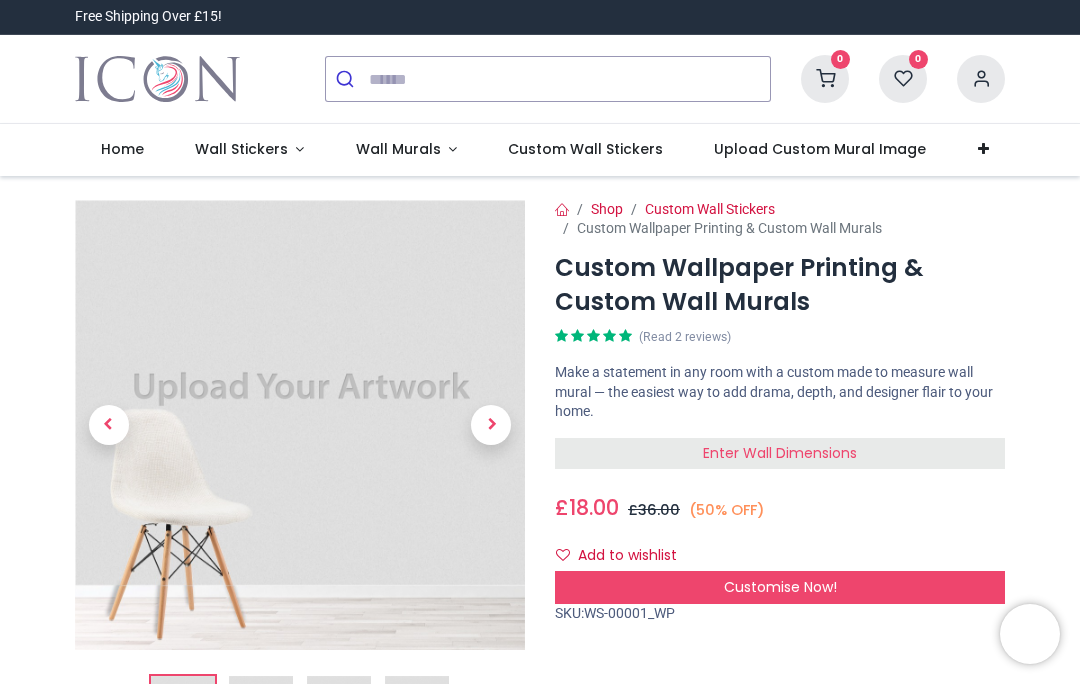 scroll, scrollTop: 0, scrollLeft: 0, axis: both 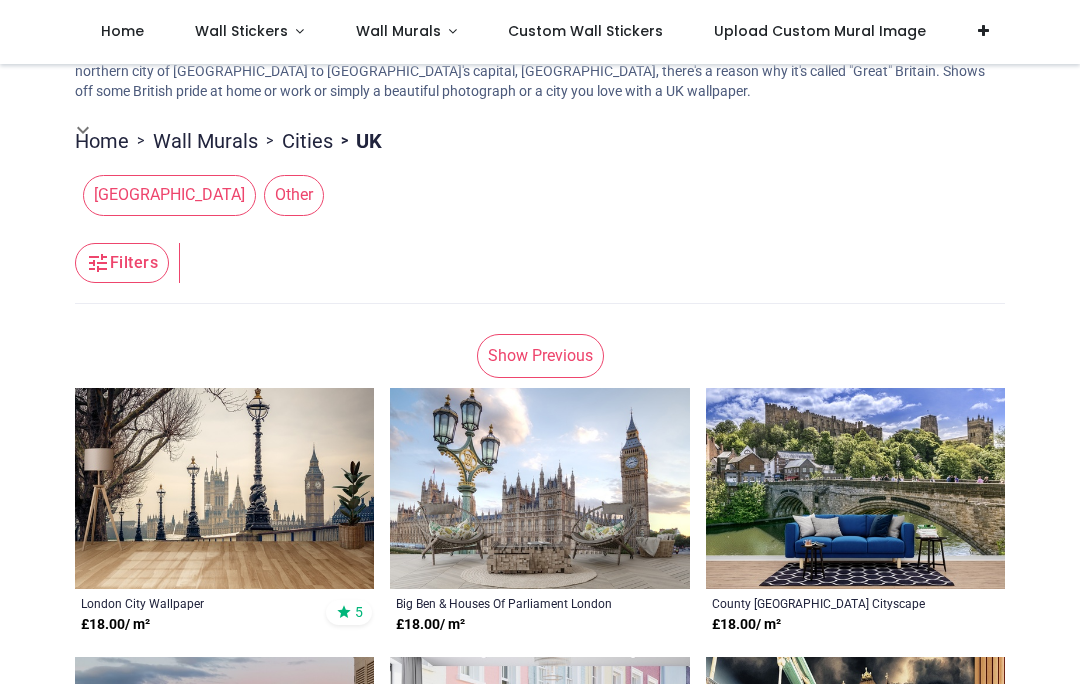 click on "Show Previous" at bounding box center (540, 356) 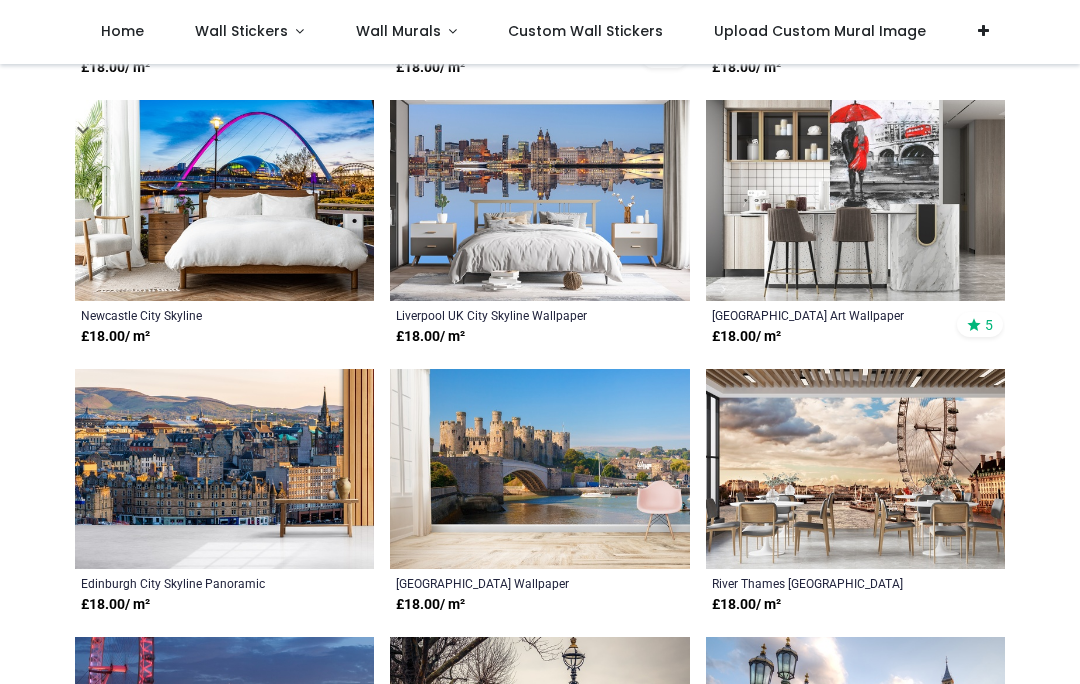 scroll, scrollTop: 2042, scrollLeft: 0, axis: vertical 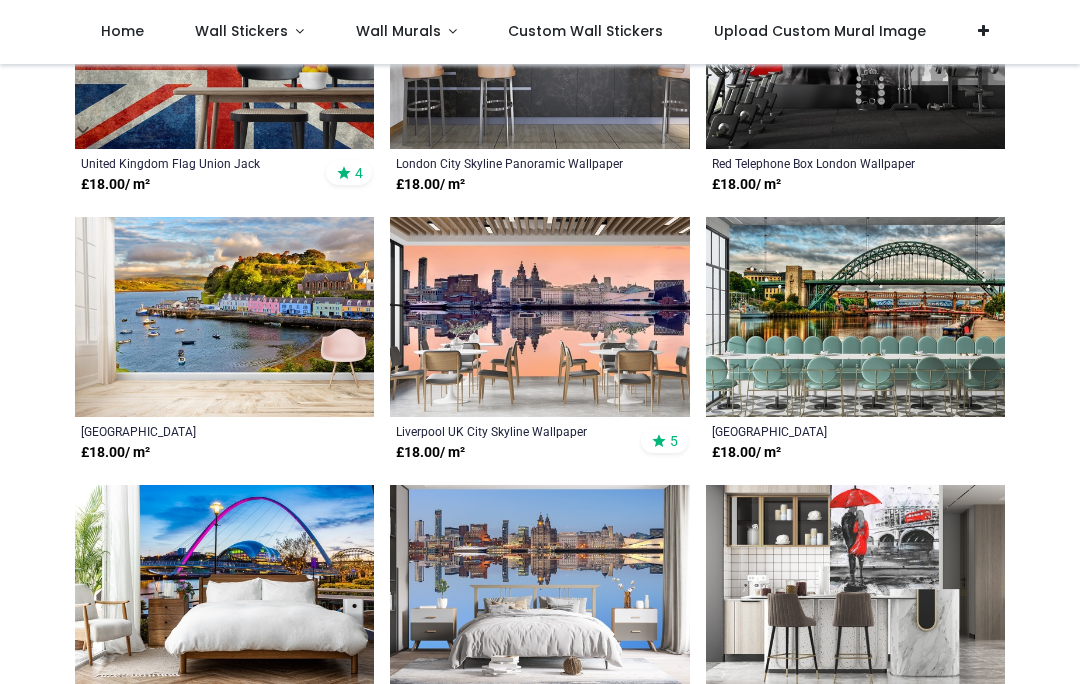 click at bounding box center [539, 317] 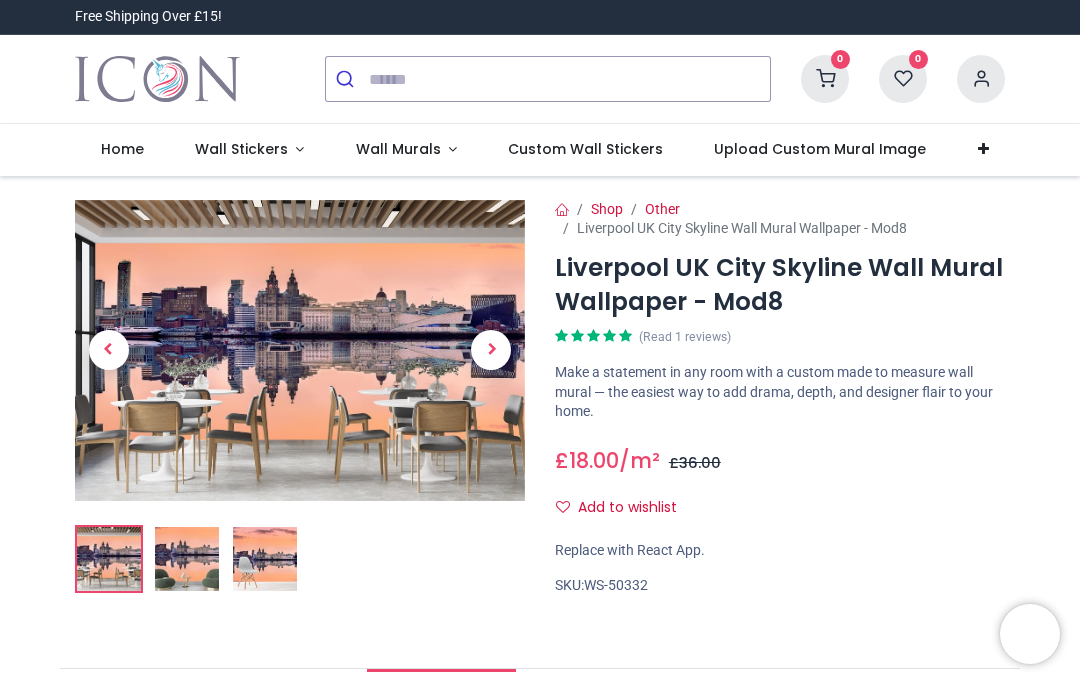 scroll, scrollTop: 0, scrollLeft: 0, axis: both 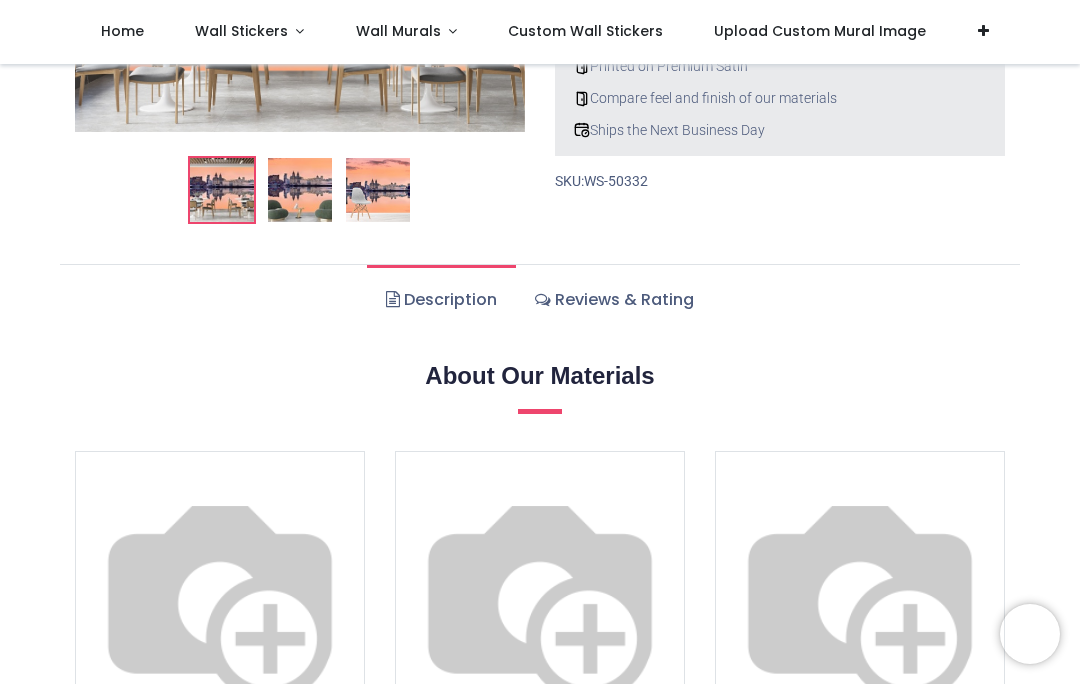 click on "Reviews & Rating" at bounding box center [614, 300] 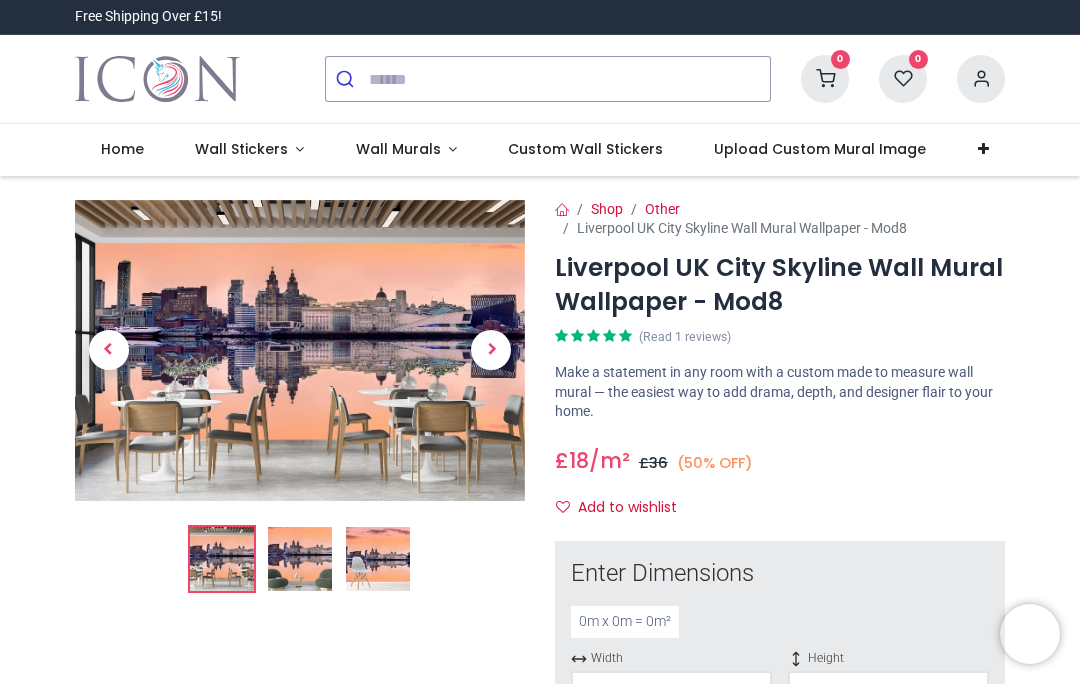 scroll, scrollTop: 0, scrollLeft: 0, axis: both 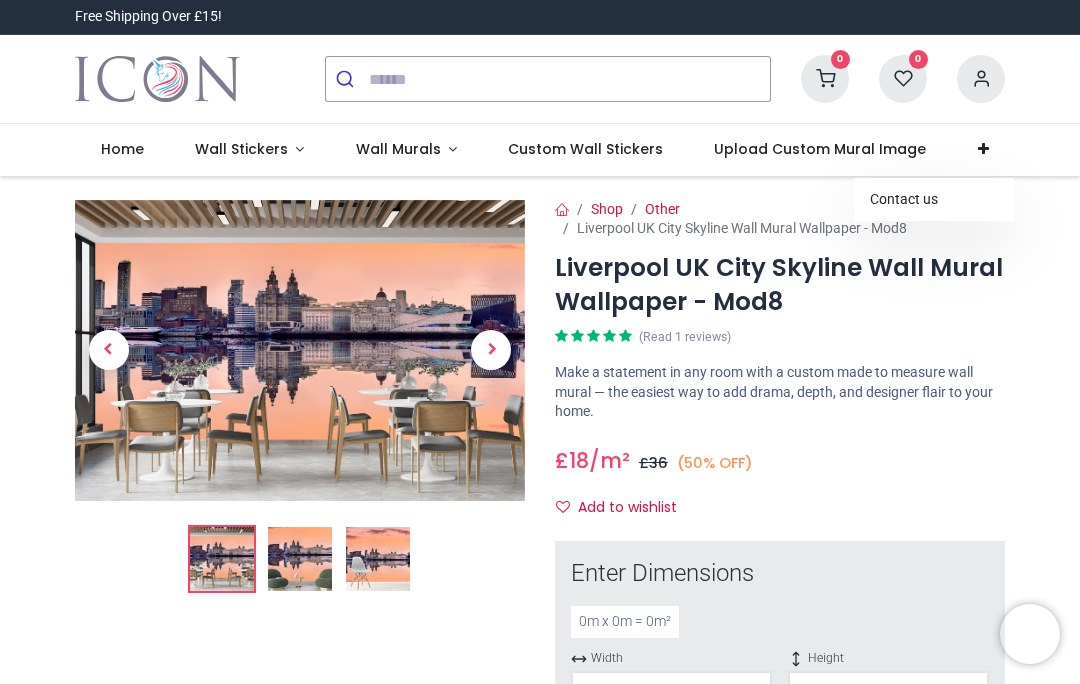 click on "Custom Wall Stickers" at bounding box center (585, 149) 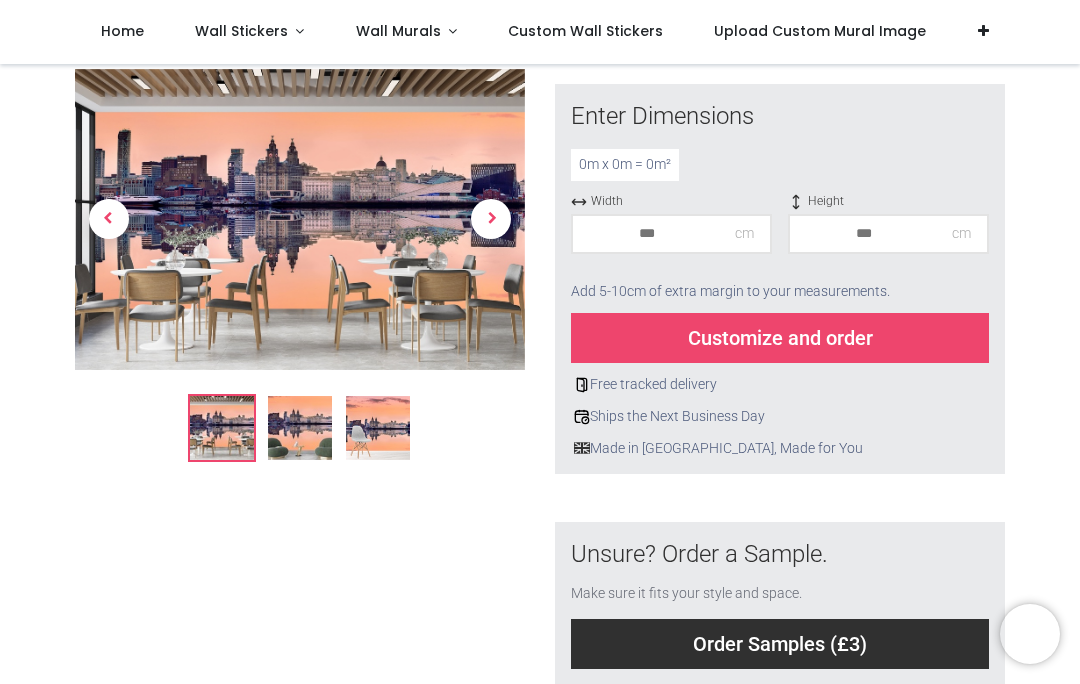 scroll, scrollTop: 338, scrollLeft: 0, axis: vertical 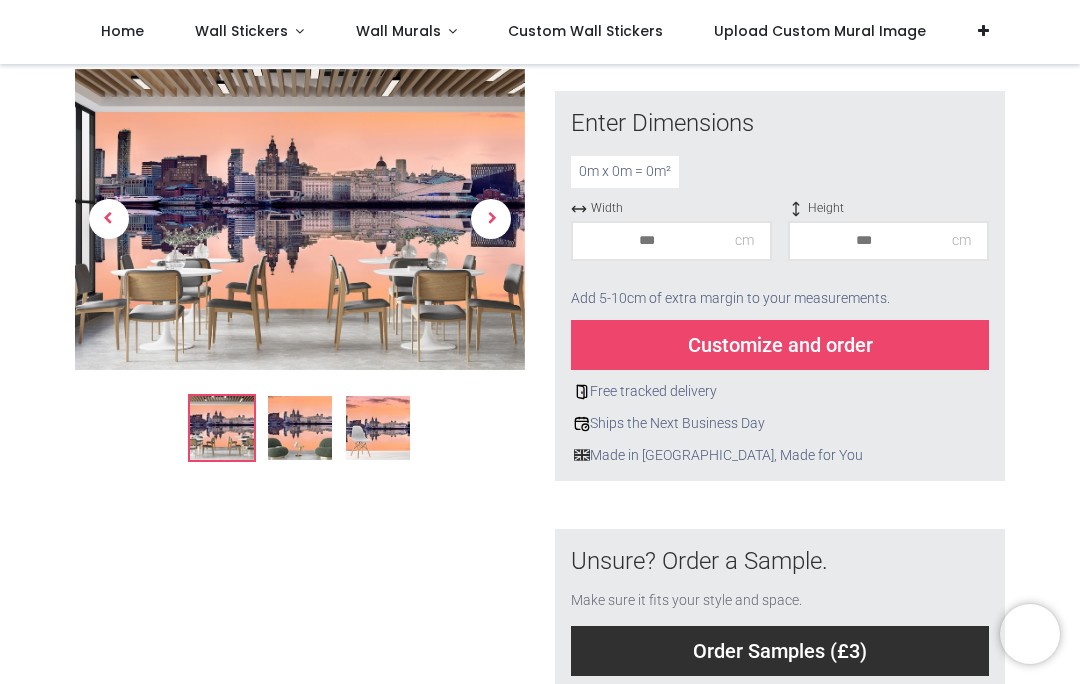 click on "Wall Murals" at bounding box center (398, 31) 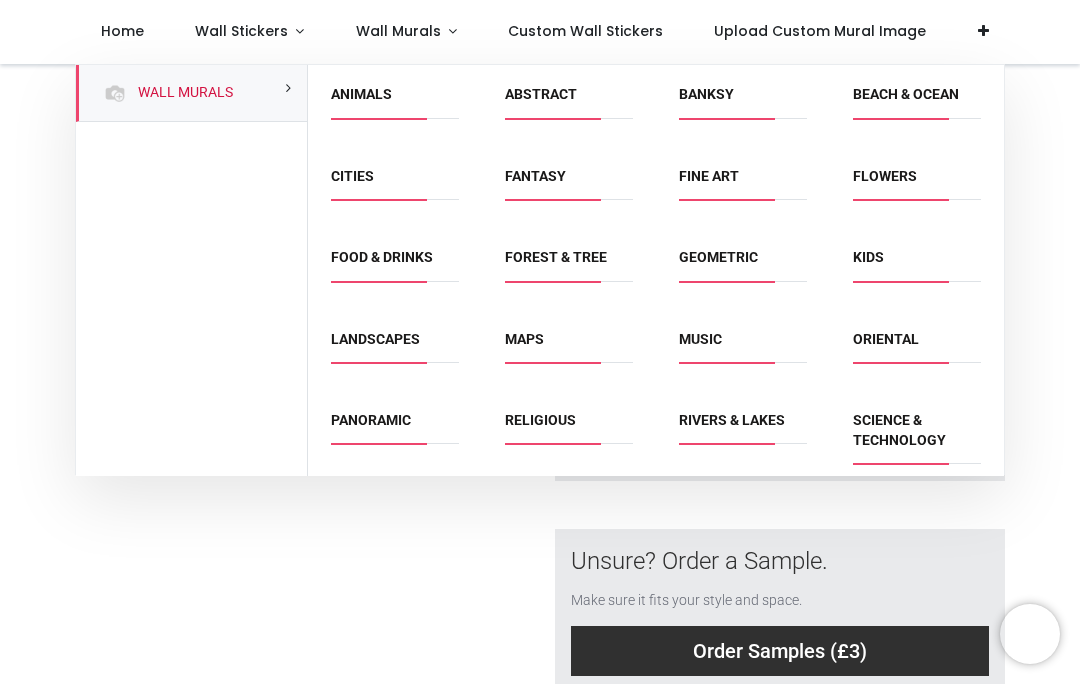click on "Cities" at bounding box center (395, 183) 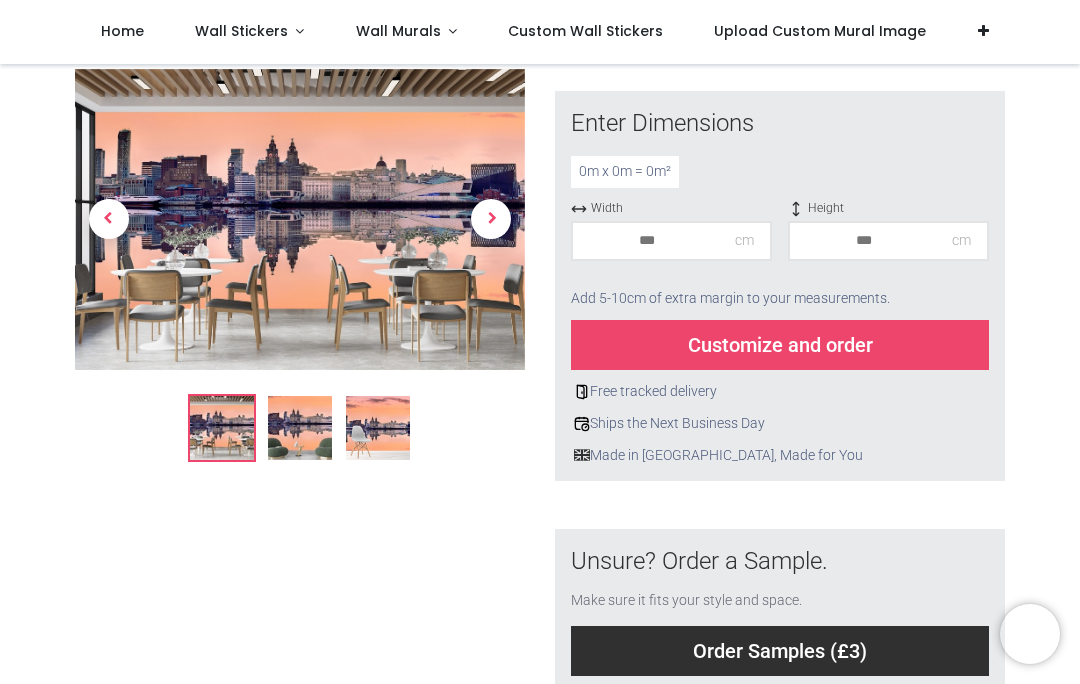 click on "Wall Murals" at bounding box center (398, 31) 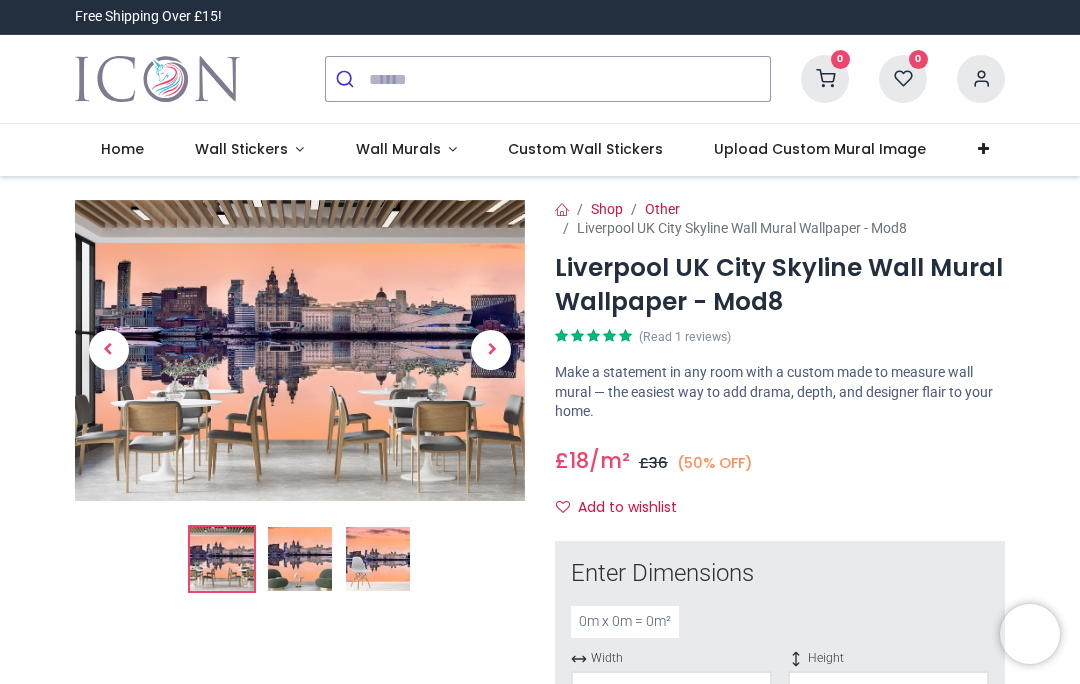 scroll, scrollTop: 0, scrollLeft: 0, axis: both 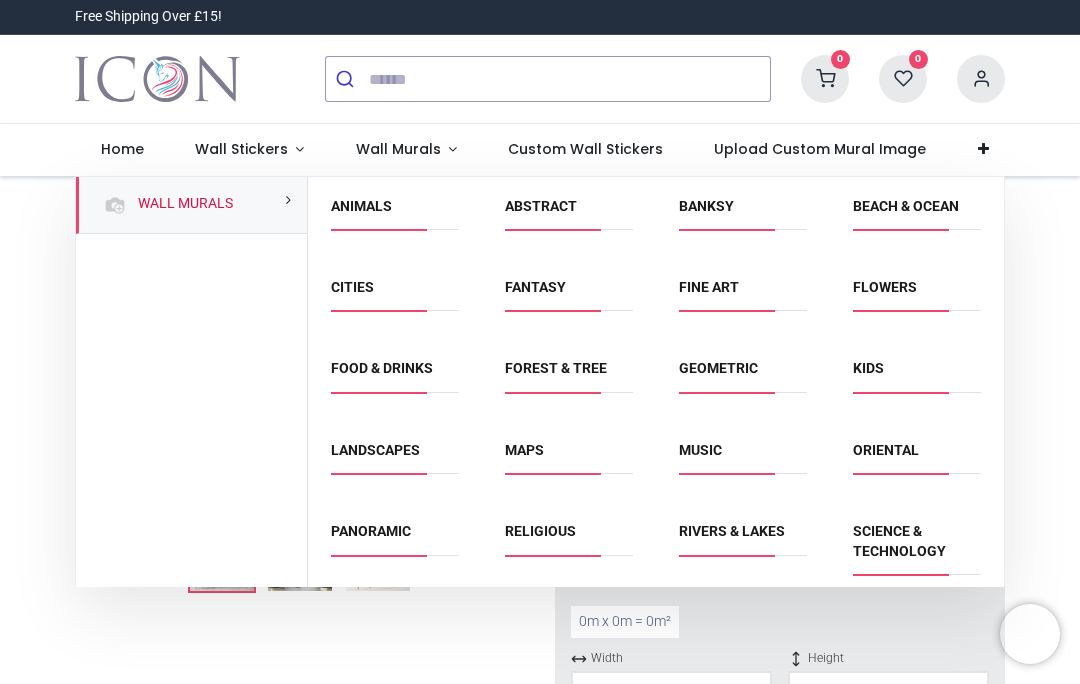 click on "Cities" at bounding box center [352, 287] 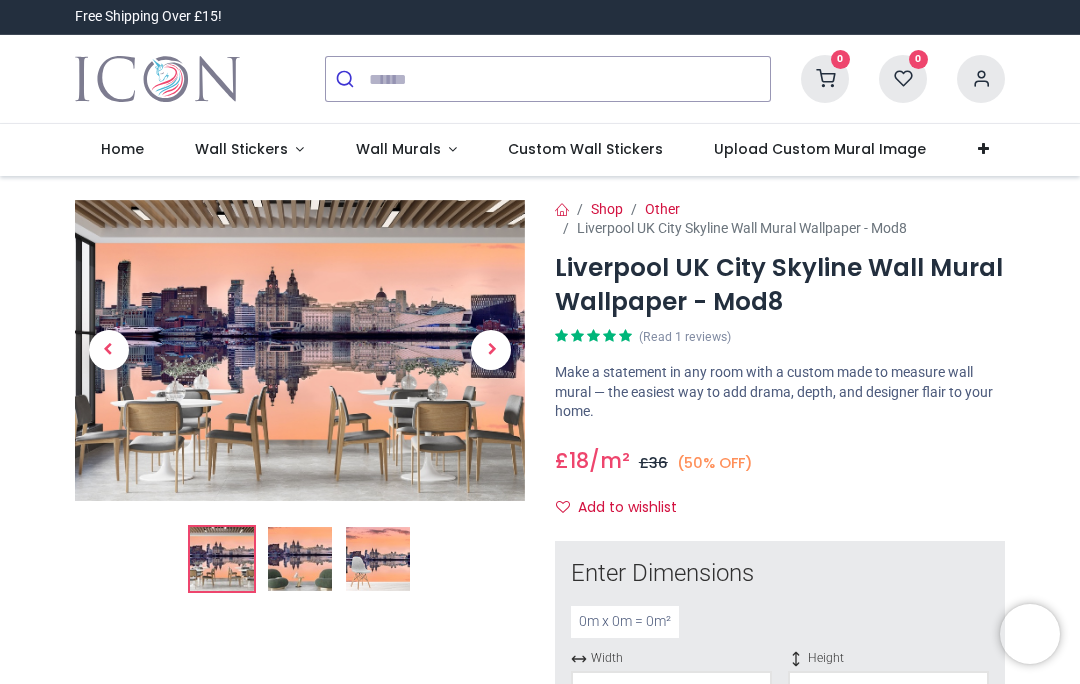 click on "Other" at bounding box center (662, 209) 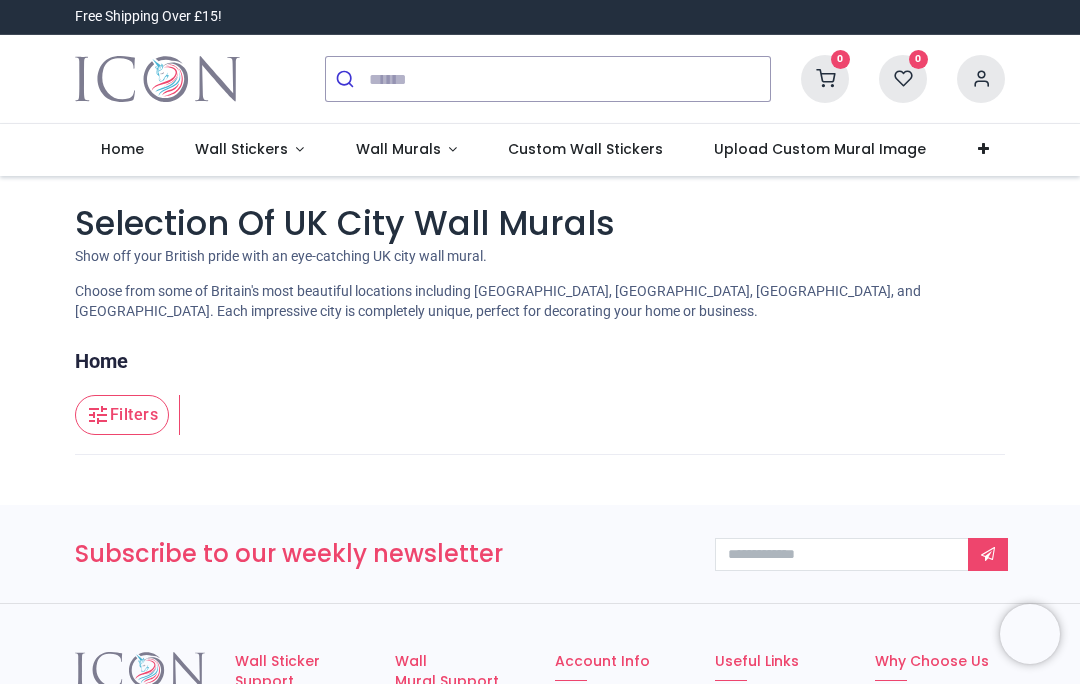 scroll, scrollTop: 0, scrollLeft: 0, axis: both 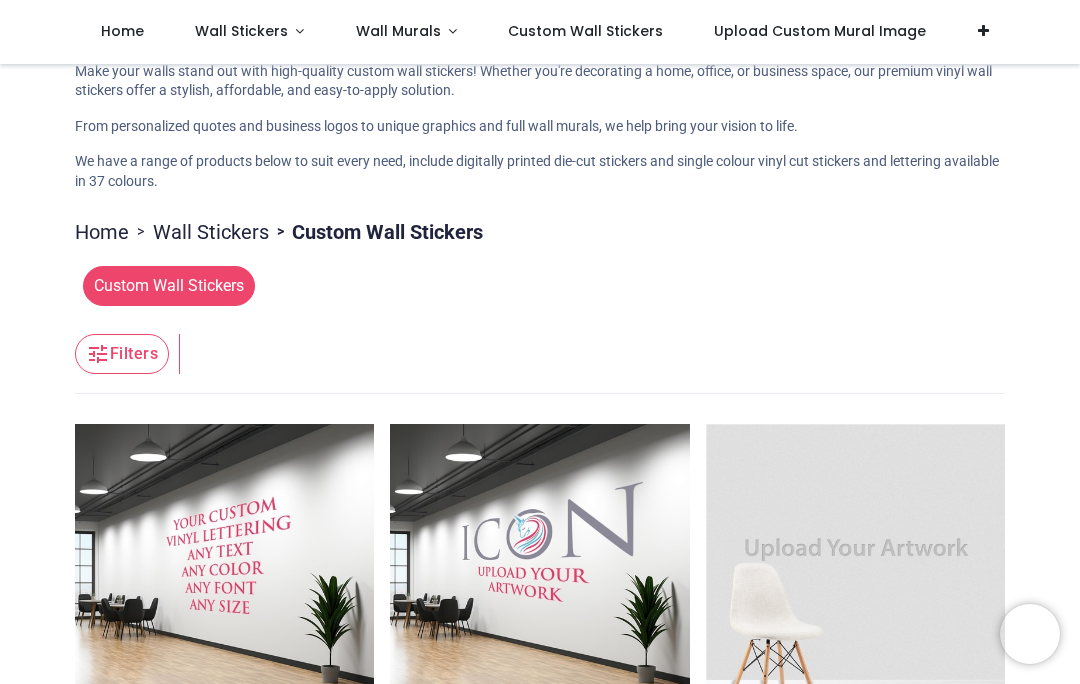 click on "Custom Wall Stickers" at bounding box center [169, 286] 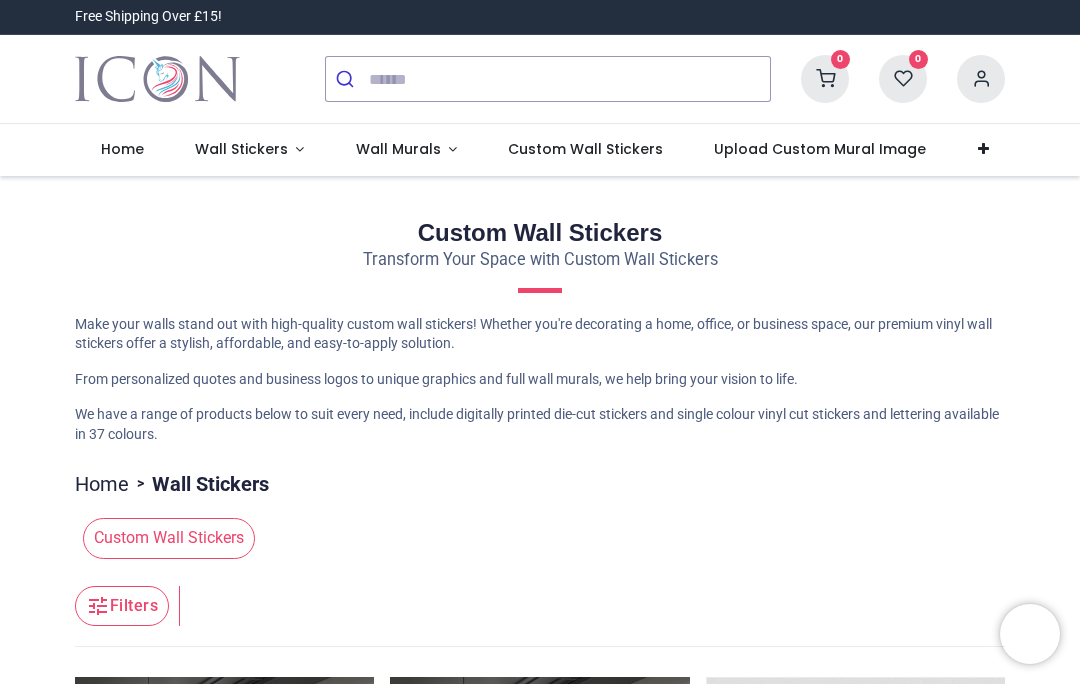 scroll, scrollTop: 0, scrollLeft: 0, axis: both 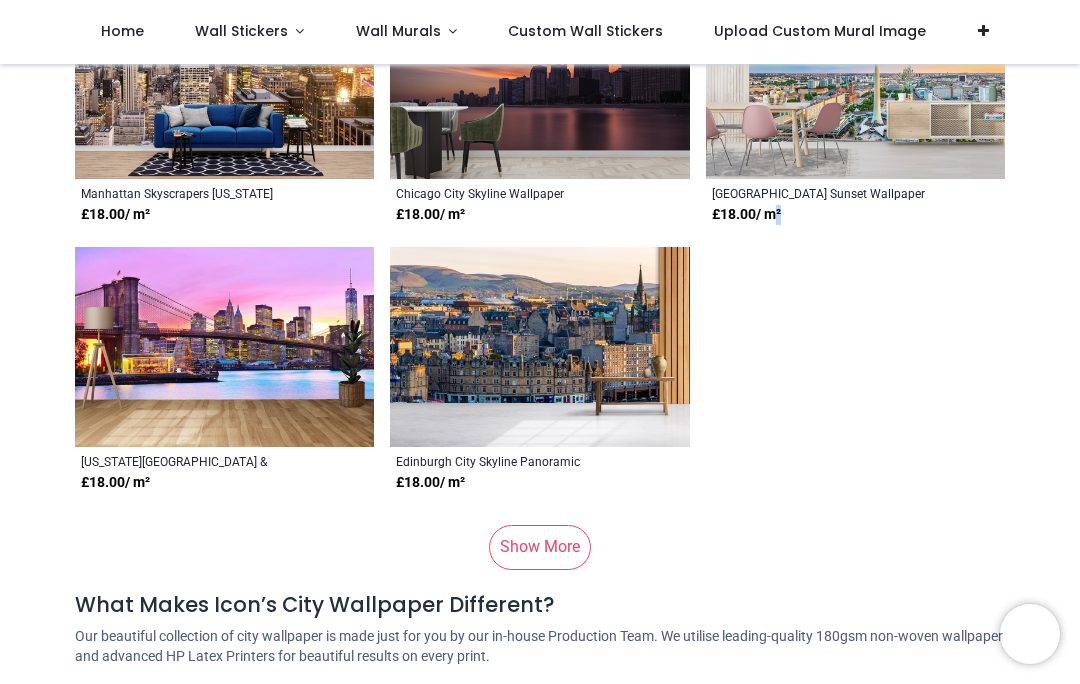 click on "[GEOGRAPHIC_DATA] At [GEOGRAPHIC_DATA]  Wallpaper   £ 18.00  / m²     Manhattan Skyscrapers Skyline  Wallpaper   £ 18.00  / m²     Ancient Japanese Temple  Wallpaper   £ 18.00  / m²     [GEOGRAPHIC_DATA] Phone Box  Wallpaper   £ 18.00  / m²     [GEOGRAPHIC_DATA] Cityscape  Wallpaper   £ 18.00  / m²     [GEOGRAPHIC_DATA]  Wallpaper   £ 18.00  / m²     [GEOGRAPHIC_DATA] Sunrise [GEOGRAPHIC_DATA]  Wallpaper   £ 18.00  / m²     Patriotic Eagle  by [PERSON_NAME]   £ 18.00  / m²     [GEOGRAPHIC_DATA] at Night [US_STATE]  Wallpaper   £ 18.00  / m²     Morning Taj Mahal [GEOGRAPHIC_DATA]  Wallpaper   £ 18.00  / m²     5 Chicago Skyscrapers [GEOGRAPHIC_DATA] City Skyline  Wallpaper   £ 18.00  / m²     NYC Skyline at Twilight  by [PERSON_NAME]   £ 18.00  / m²     Africa Exploring  by [PERSON_NAME]   £ 18.00  / m²     Japanese Landscape & Pink Blossom Tree  Wallpaper   £ 18.00  / m²     [US_STATE][GEOGRAPHIC_DATA] Skyline  Wallpaper   £ 18.00  / m²     Abstract Brooklyn Bridge  Wallpaper   £ 18.00  / m²       £ 18.00  / m²" at bounding box center [540, -5768] 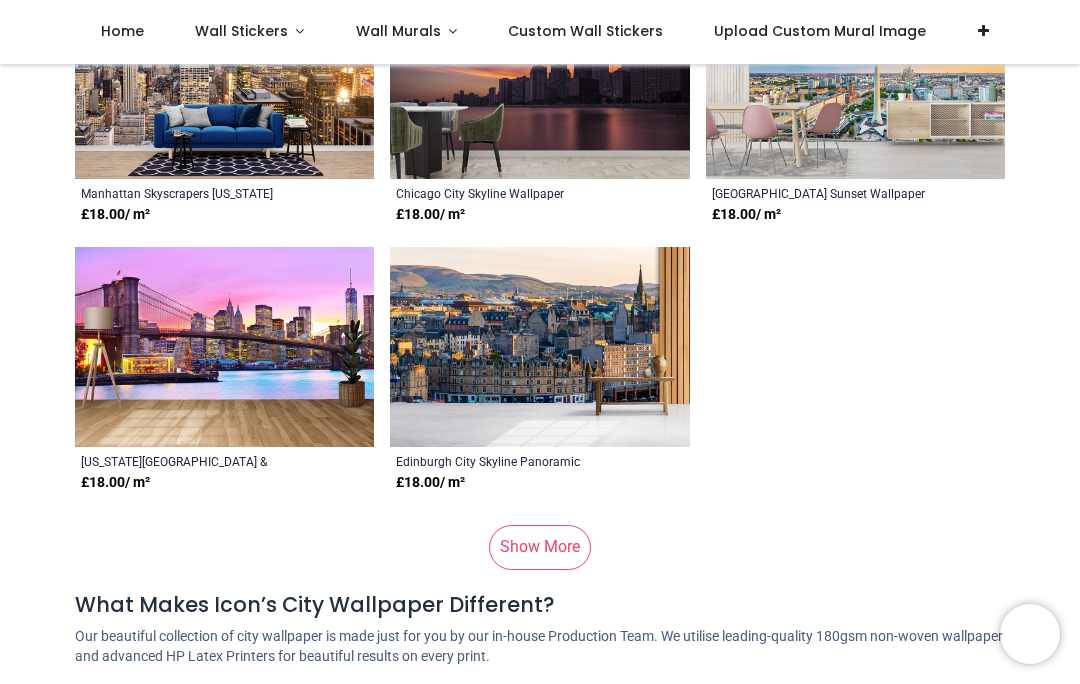 click on "Show More" at bounding box center [540, 547] 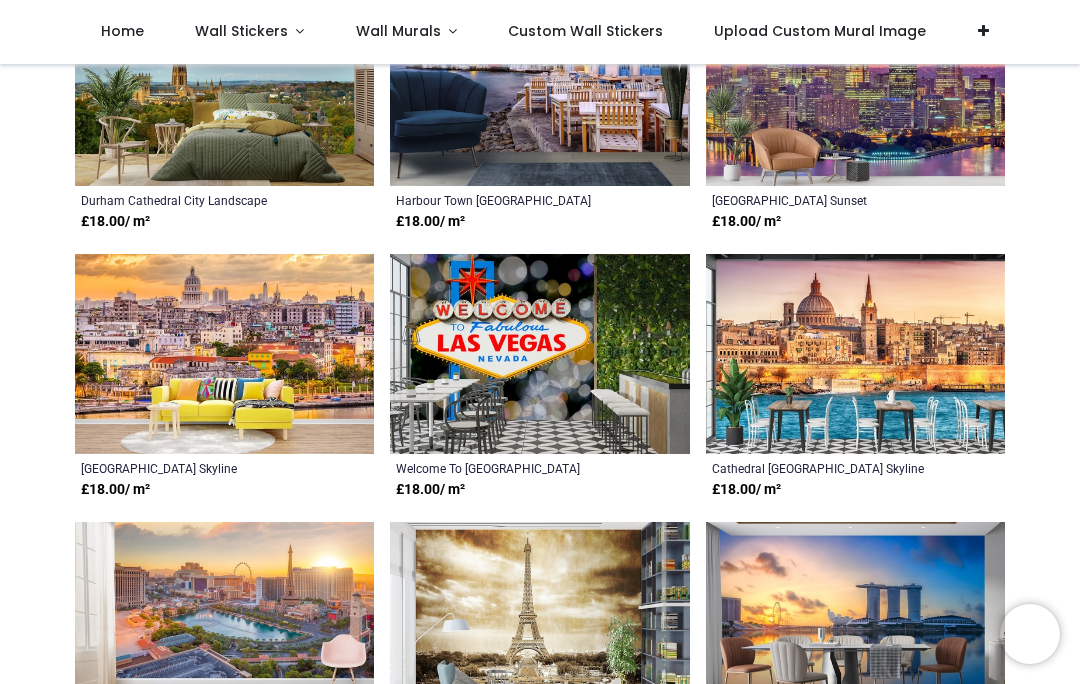 scroll, scrollTop: 16649, scrollLeft: 0, axis: vertical 